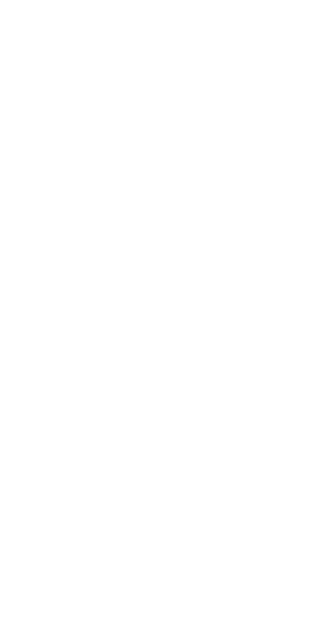 scroll, scrollTop: 0, scrollLeft: 0, axis: both 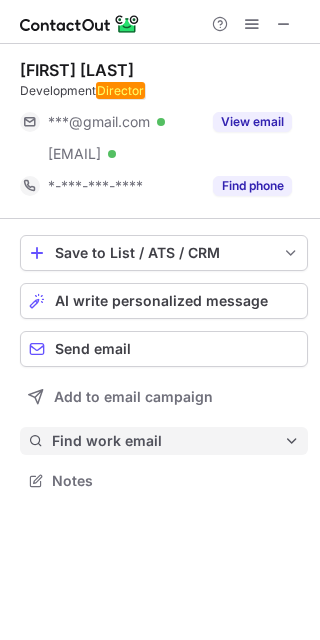 click on "Find work email" at bounding box center (168, 441) 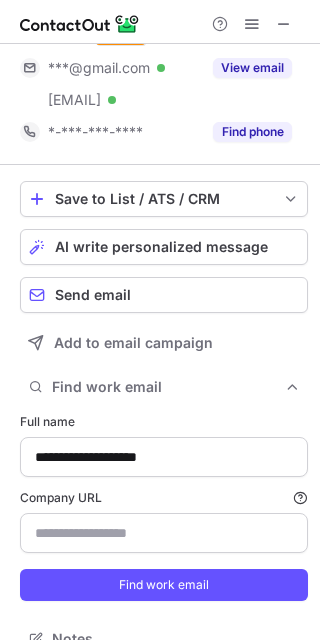 scroll, scrollTop: 83, scrollLeft: 0, axis: vertical 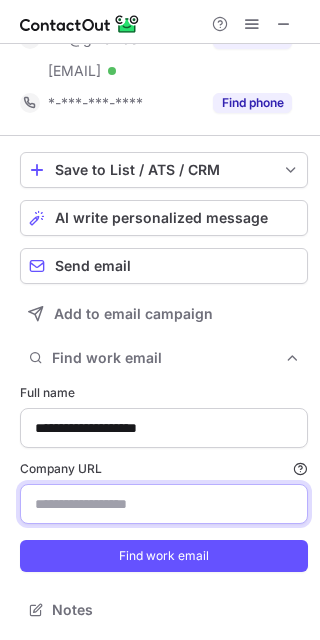 click on "Company URL Finding work email will consume 1 credit if a match is found." at bounding box center [164, 504] 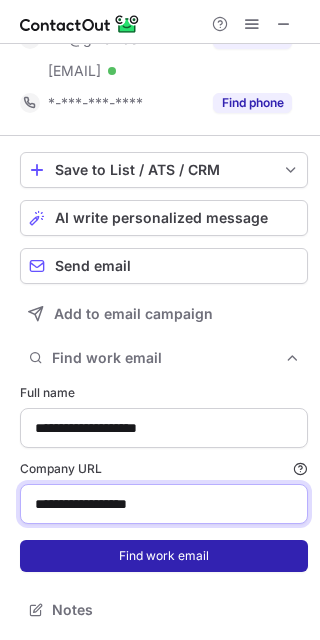 type on "**********" 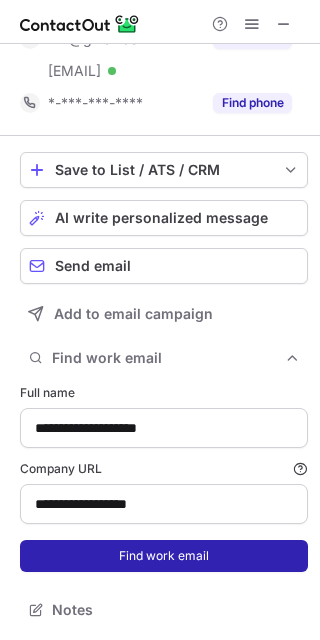 click on "Find work email" at bounding box center (164, 556) 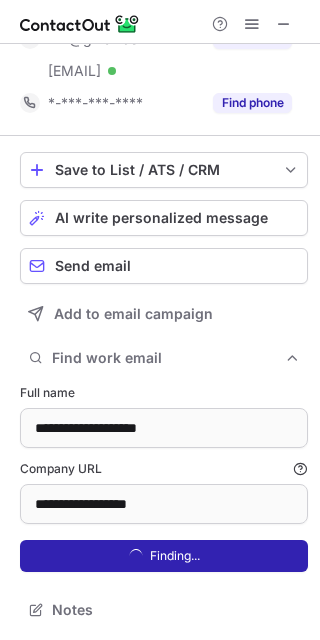 scroll, scrollTop: 10, scrollLeft: 10, axis: both 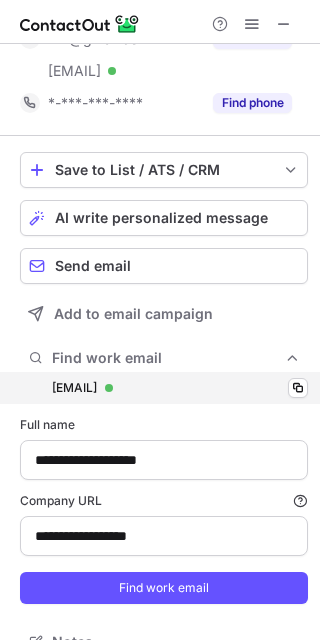 click on "browe@christianacare.org browe@christianacare.org Verified Copy" at bounding box center (164, 388) 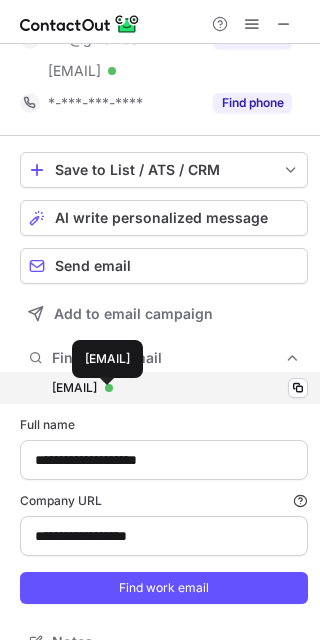 click on "browe@christianacare.org" at bounding box center (74, 388) 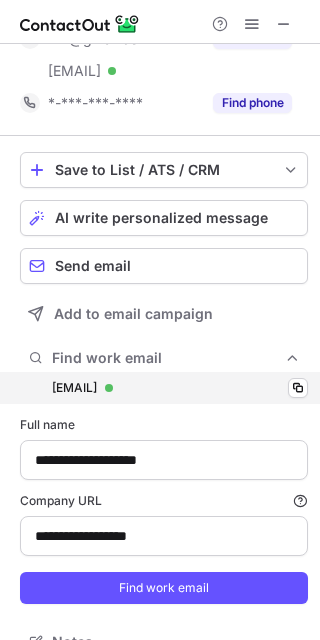 click on "browe@christianacare.org browe@christianacare.org Verified Copy" at bounding box center [164, 388] 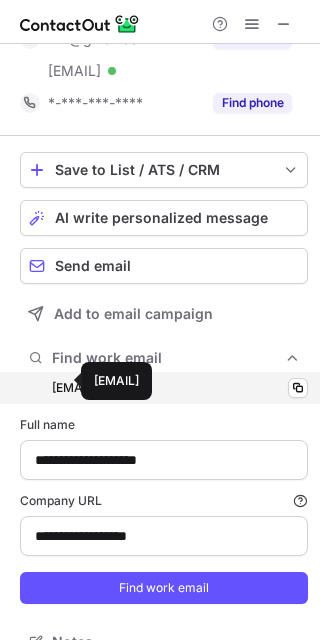 click on "browe@christianacare.org" at bounding box center (74, 388) 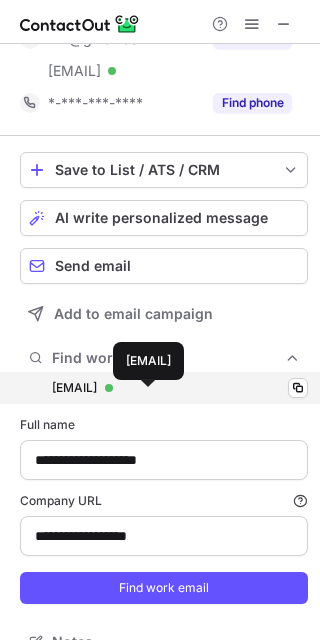 click on "browe@christianacare.org" at bounding box center (74, 388) 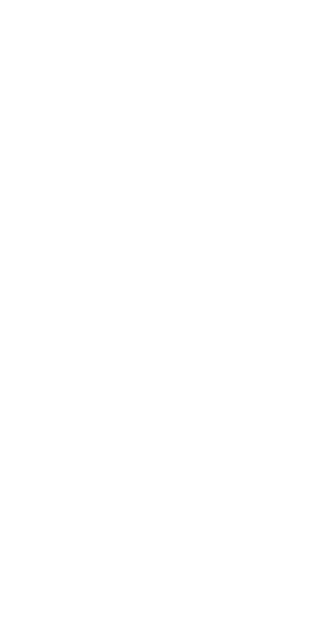 scroll, scrollTop: 0, scrollLeft: 0, axis: both 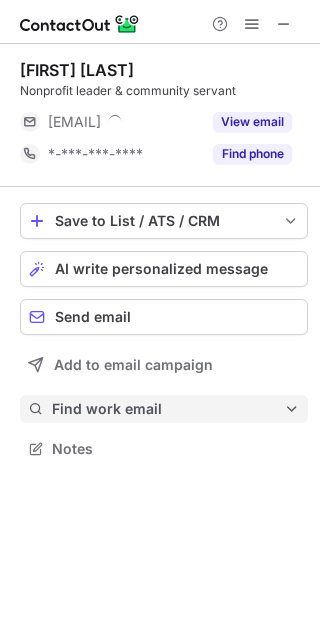 click on "Find work email" at bounding box center (168, 409) 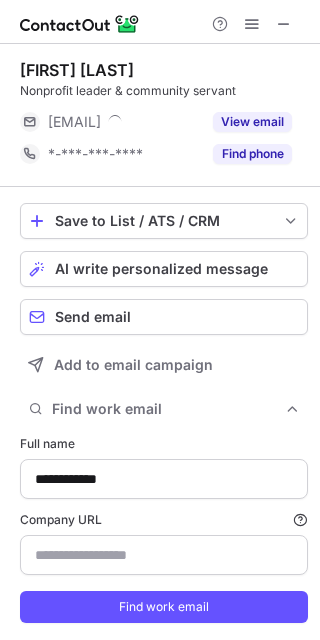 type on "**********" 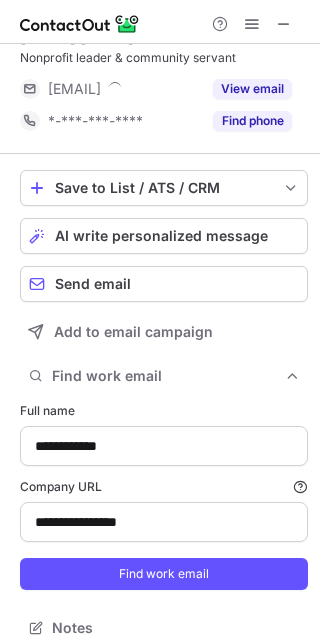 scroll, scrollTop: 51, scrollLeft: 0, axis: vertical 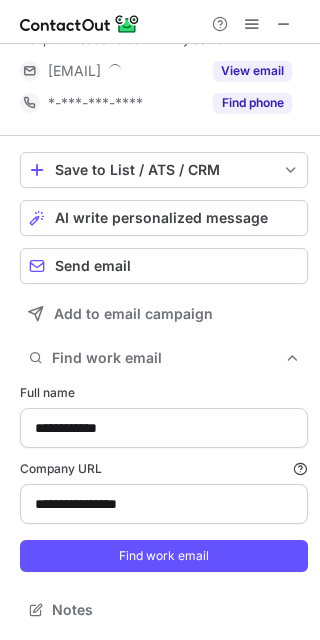 type 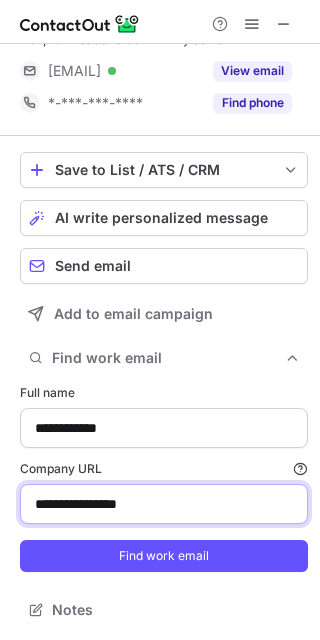click on "**********" at bounding box center [164, 504] 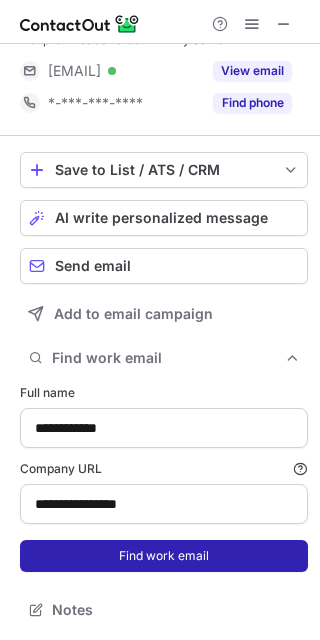 click on "Find work email" at bounding box center (164, 556) 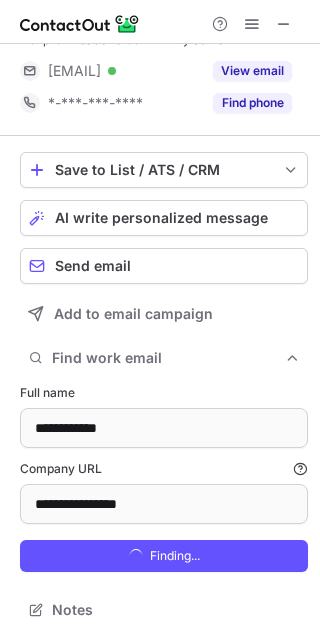 scroll, scrollTop: 10, scrollLeft: 10, axis: both 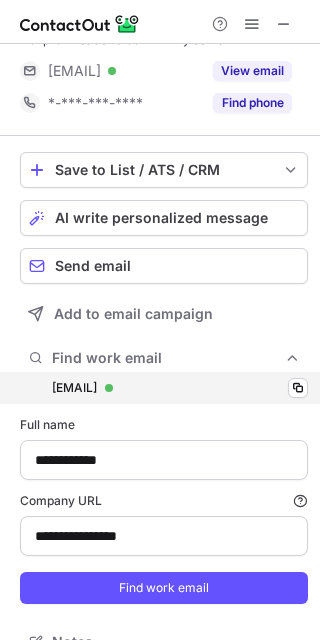 click on "jyork@wtfreeclinic.org jyork@wtfreeclinic.org Verified Copy" at bounding box center (164, 388) 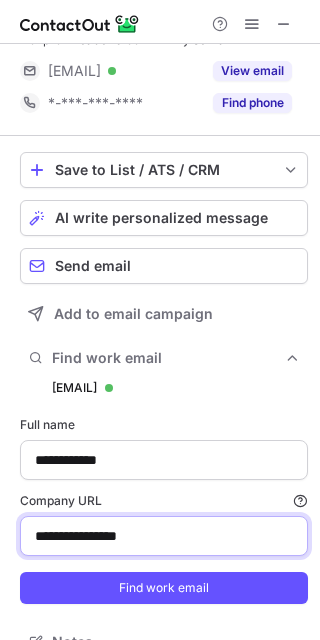 drag, startPoint x: 184, startPoint y: 538, endPoint x: -51, endPoint y: 520, distance: 235.68835 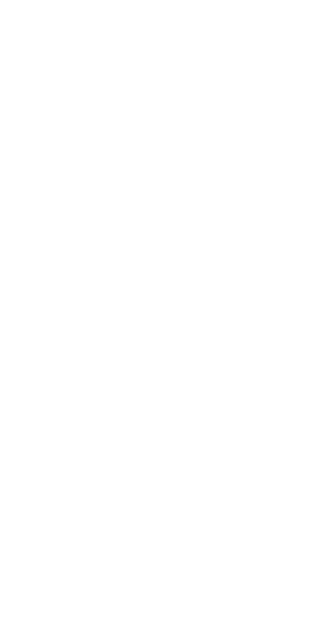 scroll, scrollTop: 0, scrollLeft: 0, axis: both 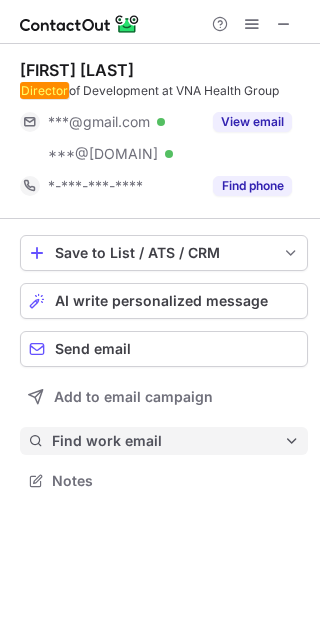 click on "Find work email" at bounding box center (168, 441) 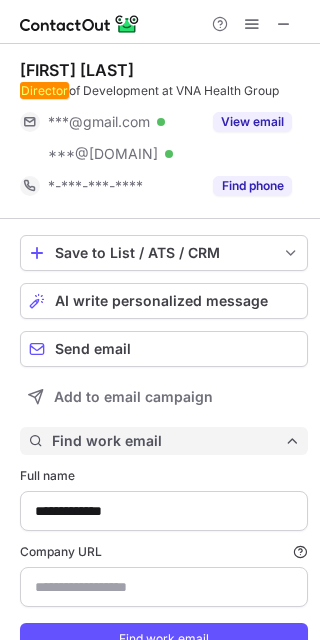 type on "*********" 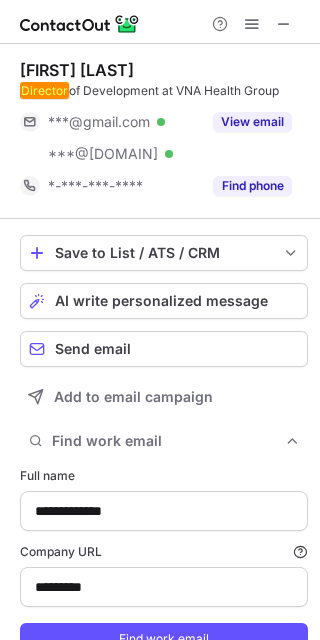 scroll, scrollTop: 83, scrollLeft: 0, axis: vertical 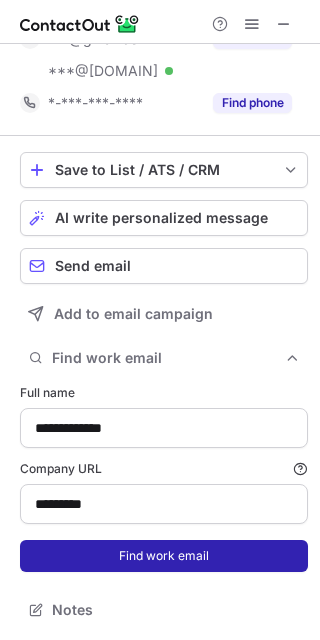 click on "Find work email" at bounding box center (164, 556) 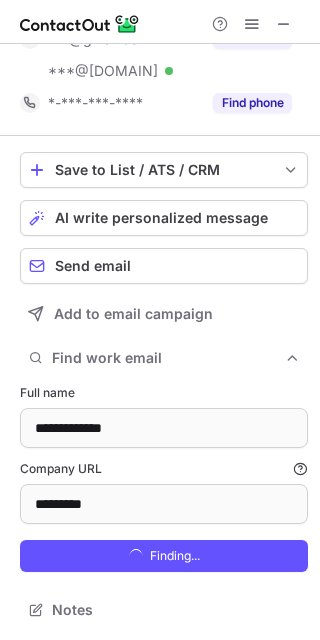 scroll, scrollTop: 10, scrollLeft: 10, axis: both 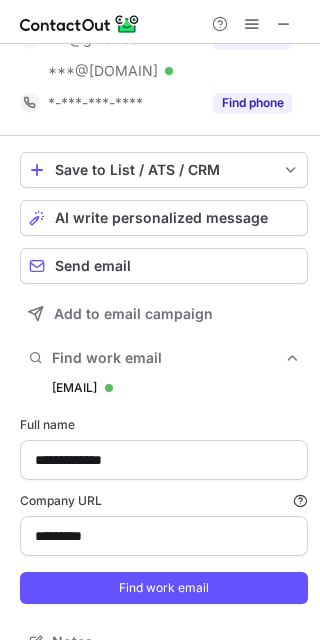 click on "cammy.tedesco@vnahg.org cammy.tedesco@vnahg.org Verified Copy" at bounding box center [164, 388] 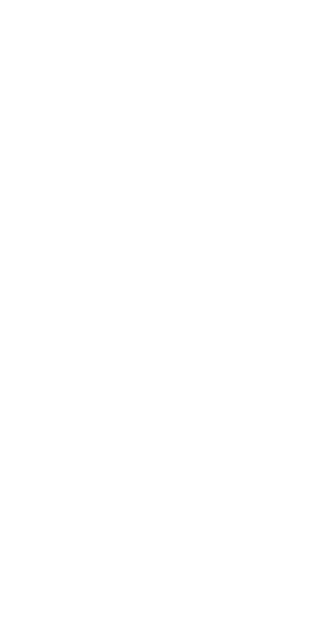 scroll, scrollTop: 0, scrollLeft: 0, axis: both 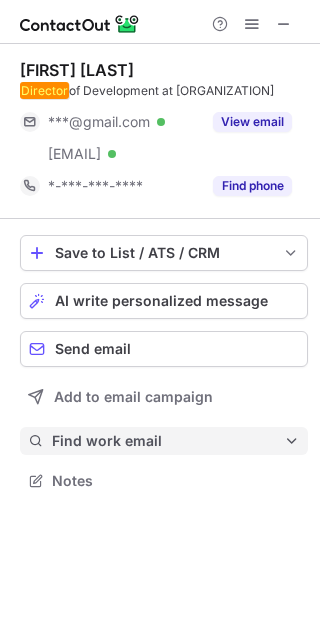 click on "Find work email" at bounding box center (168, 441) 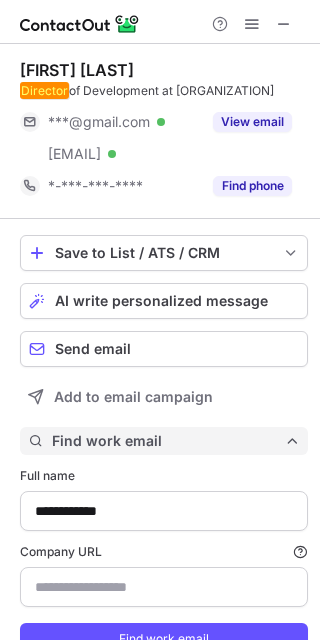 scroll, scrollTop: 10, scrollLeft: 10, axis: both 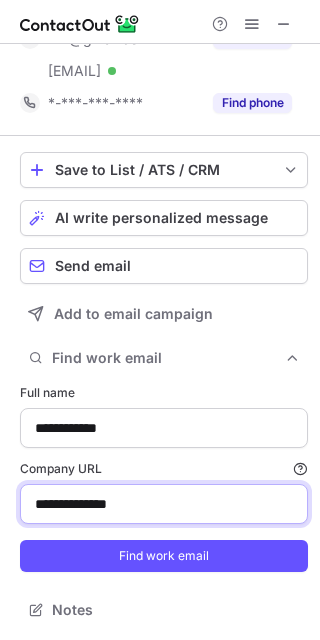 drag, startPoint x: -58, startPoint y: 510, endPoint x: -110, endPoint y: 510, distance: 52 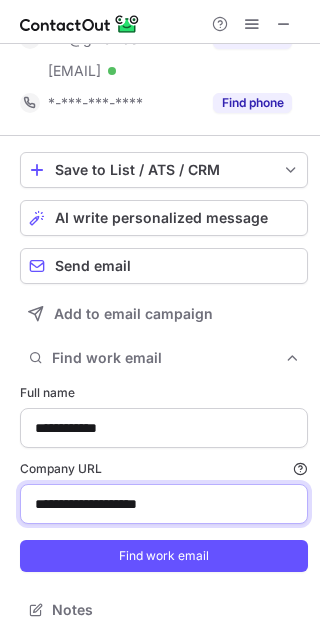 type on "**********" 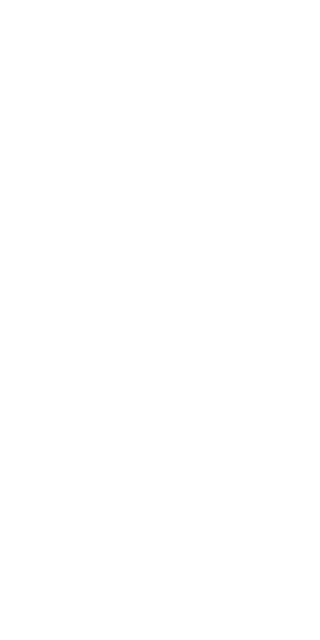 scroll, scrollTop: 0, scrollLeft: 0, axis: both 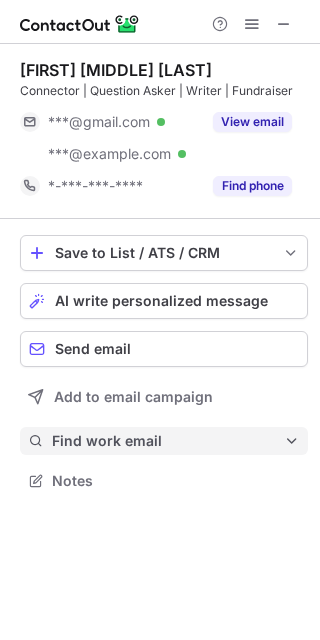 click on "Find work email" at bounding box center (168, 441) 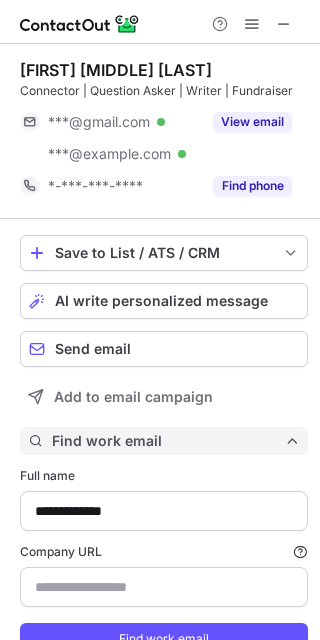 scroll, scrollTop: 10, scrollLeft: 10, axis: both 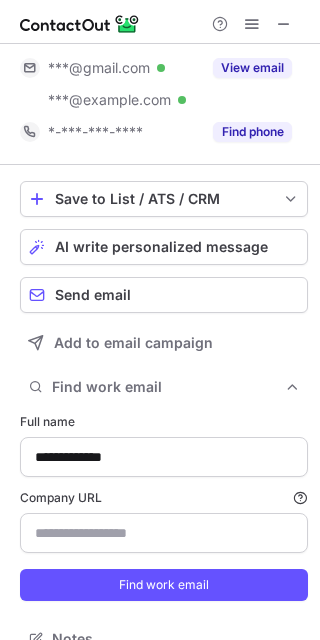 type on "**********" 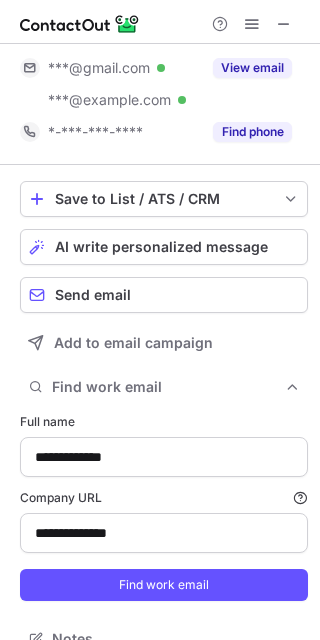 scroll, scrollTop: 83, scrollLeft: 0, axis: vertical 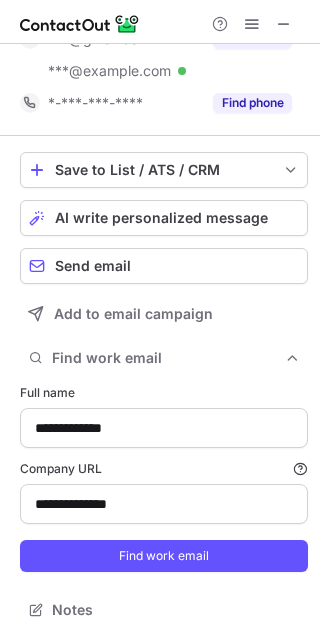 type 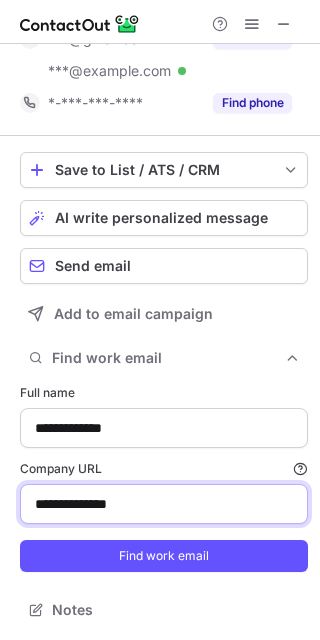 click on "**********" at bounding box center [164, 504] 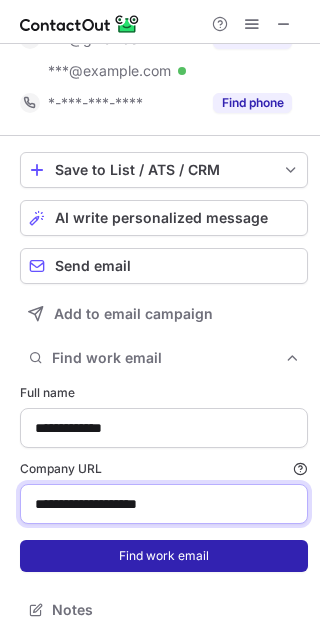 type on "**********" 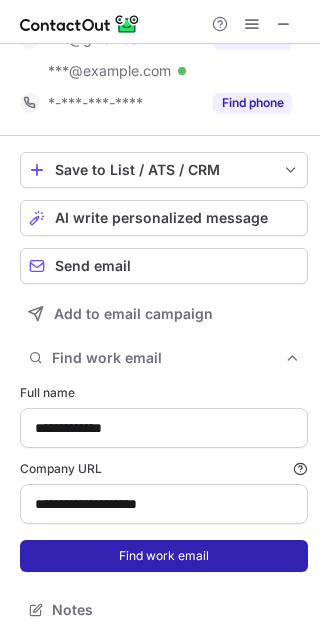 click on "Find work email" at bounding box center [164, 556] 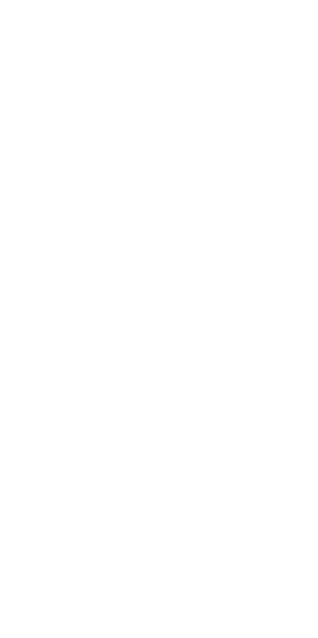scroll, scrollTop: 0, scrollLeft: 0, axis: both 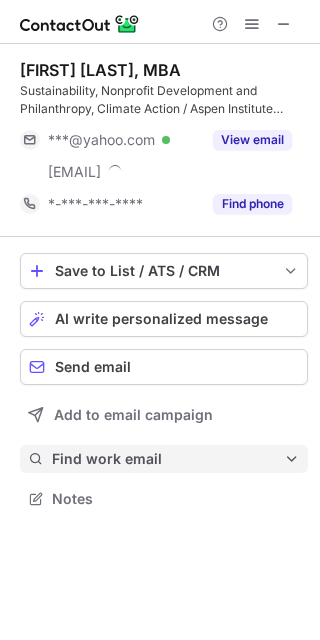 click on "Find work email" at bounding box center [164, 459] 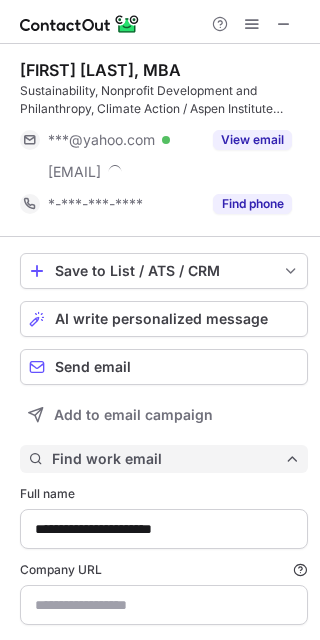 scroll, scrollTop: 10, scrollLeft: 10, axis: both 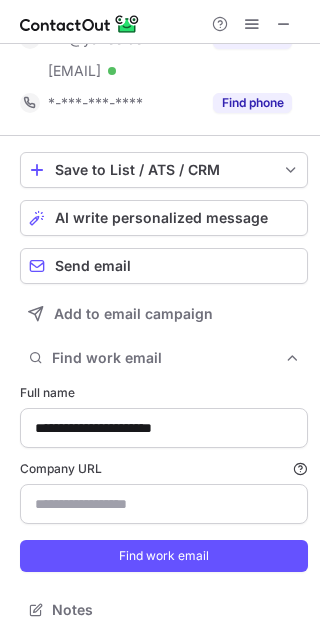 type on "**********" 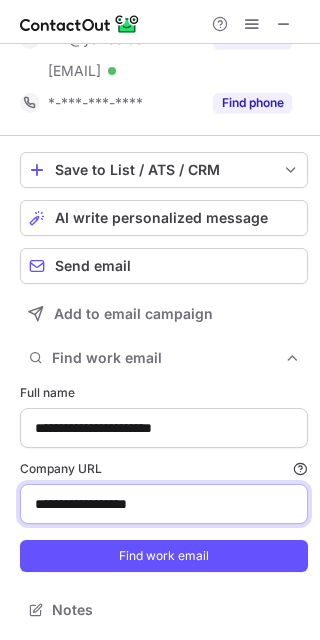 drag, startPoint x: 229, startPoint y: 508, endPoint x: -39, endPoint y: 507, distance: 268.00186 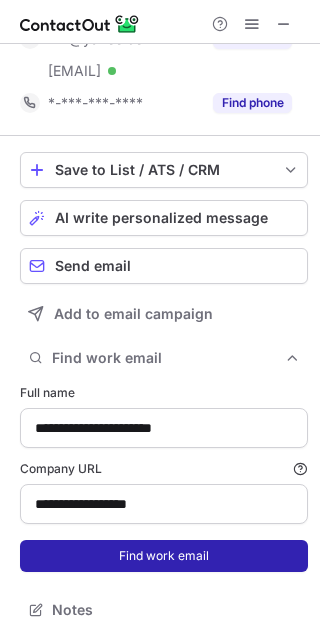 click on "Find work email" at bounding box center (164, 556) 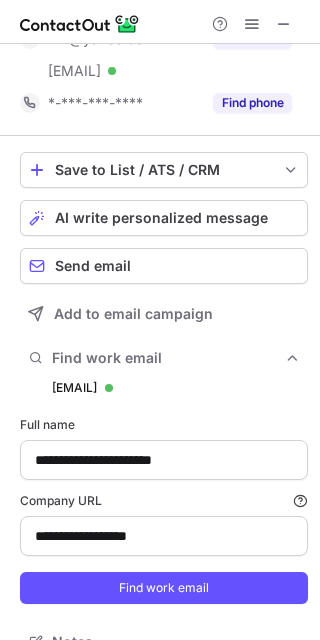 scroll, scrollTop: 10, scrollLeft: 10, axis: both 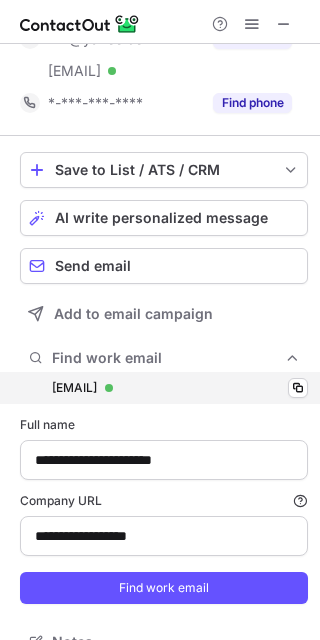 click on "[EMAIL] [EMAIL] Verified Copy" at bounding box center [164, 388] 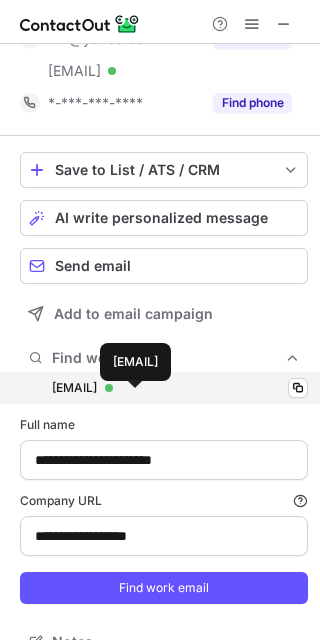 click on "[EMAIL]" at bounding box center [74, 388] 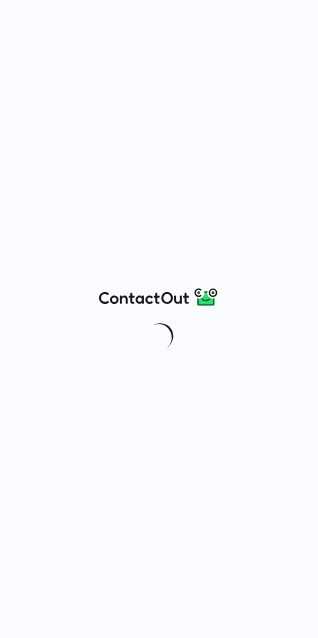 scroll, scrollTop: 0, scrollLeft: 0, axis: both 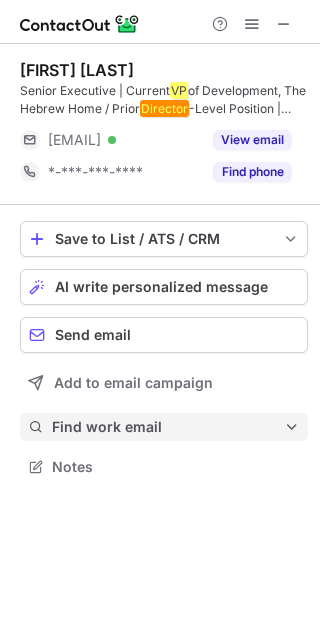 click on "Find work email" at bounding box center (168, 427) 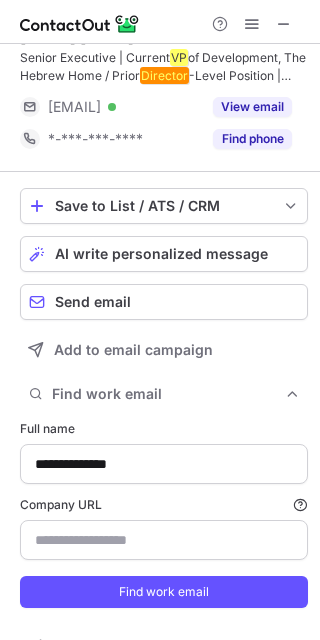 scroll, scrollTop: 69, scrollLeft: 0, axis: vertical 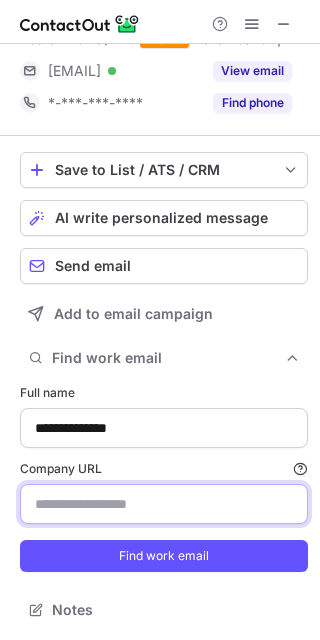 click on "Company URL Finding work email will consume 1 credit if a match is found." at bounding box center [164, 504] 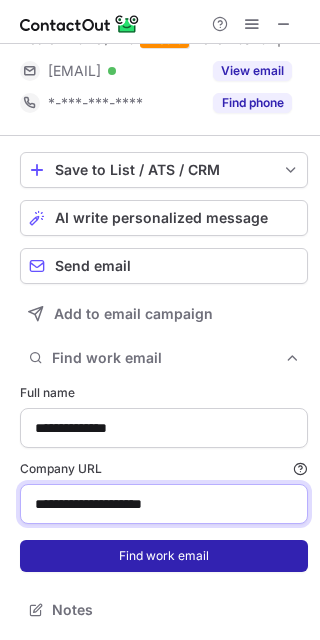type on "**********" 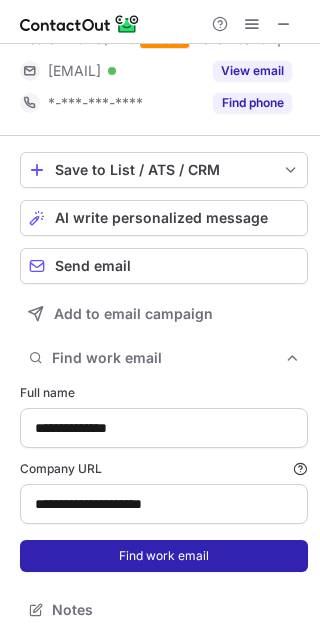 click on "Find work email" at bounding box center (164, 556) 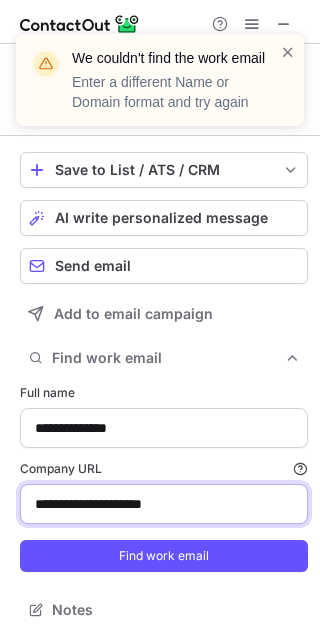 drag, startPoint x: 192, startPoint y: 501, endPoint x: -106, endPoint y: 504, distance: 298.0151 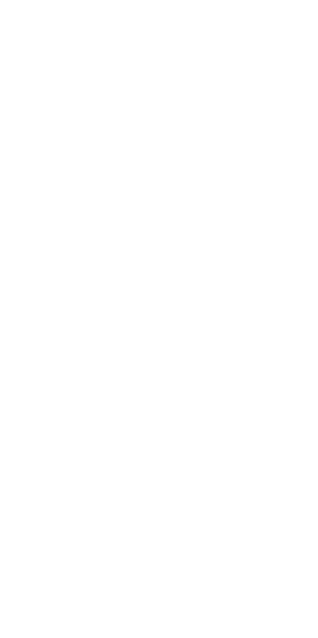 scroll, scrollTop: 0, scrollLeft: 0, axis: both 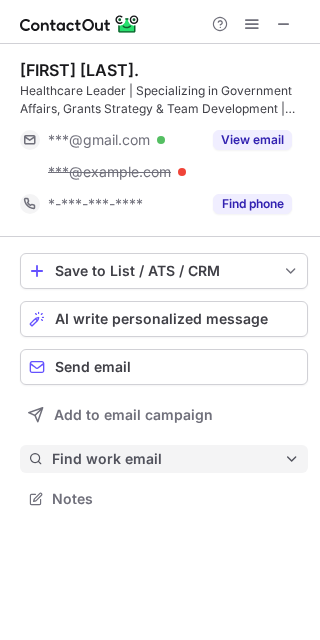 click on "Find work email" at bounding box center [164, 459] 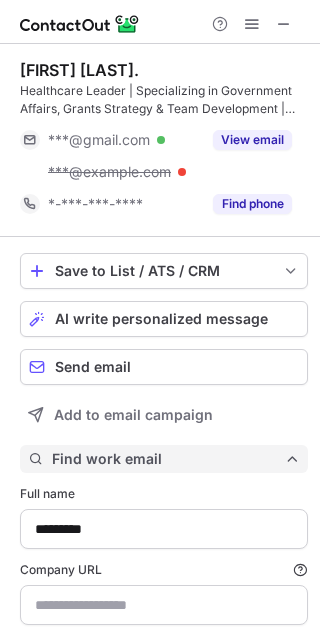 scroll, scrollTop: 10, scrollLeft: 10, axis: both 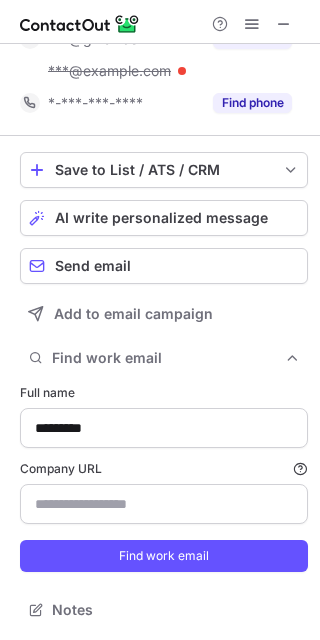 type on "**********" 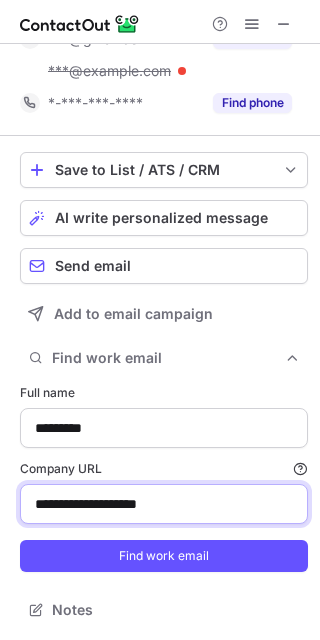 drag, startPoint x: 178, startPoint y: 506, endPoint x: -165, endPoint y: 512, distance: 343.05246 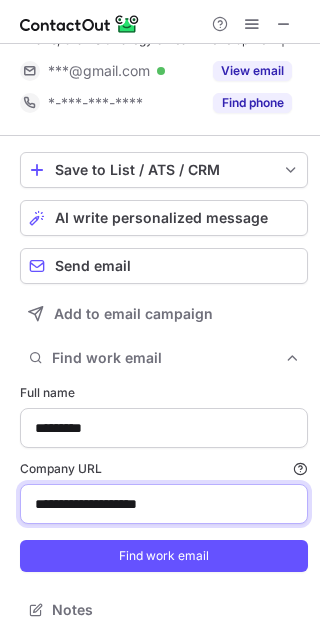 scroll, scrollTop: 665, scrollLeft: 306, axis: both 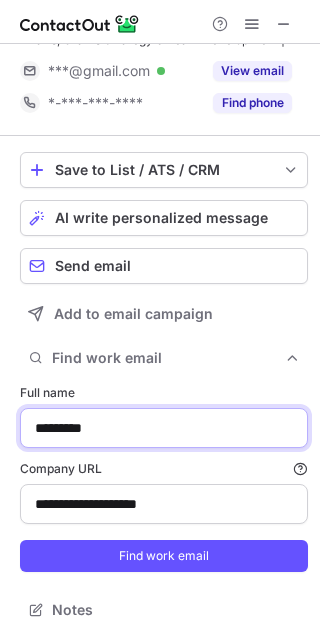click on "*********" at bounding box center (164, 428) 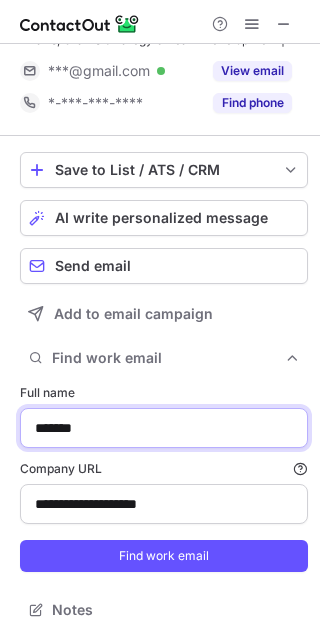 paste on "********" 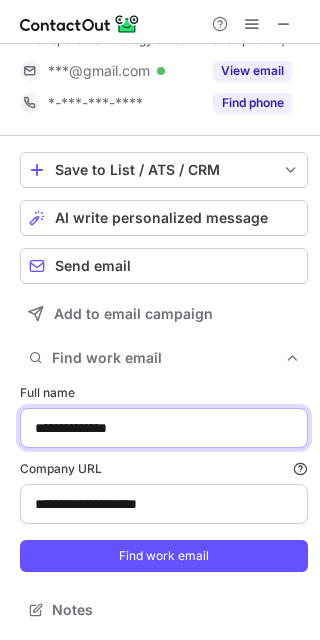 type on "**********" 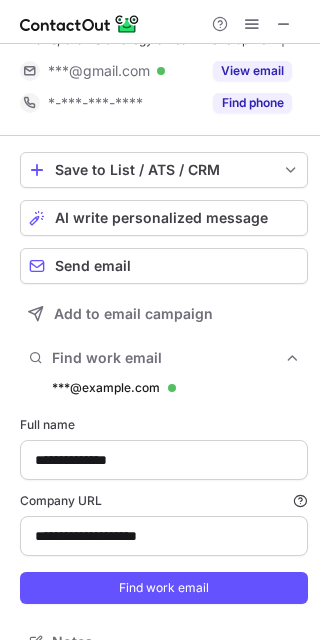 scroll, scrollTop: 10, scrollLeft: 10, axis: both 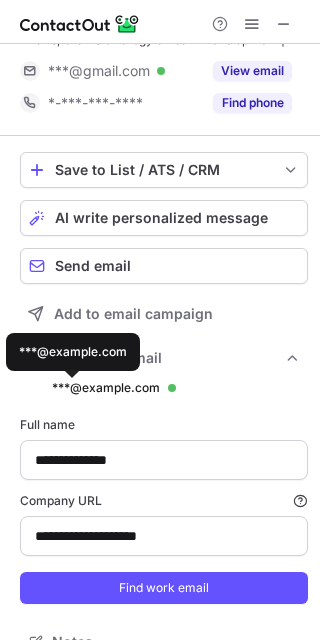 click on "sdeltoro@eriefamilyhealth.org" at bounding box center [106, 388] 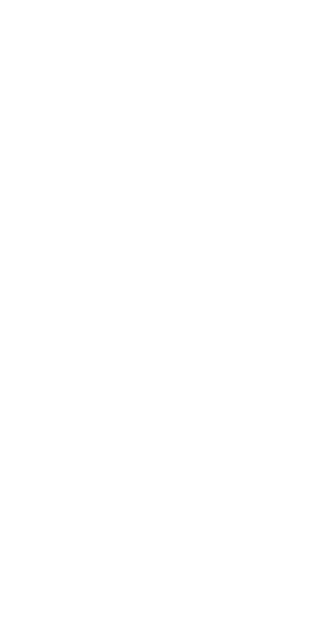 scroll, scrollTop: 0, scrollLeft: 0, axis: both 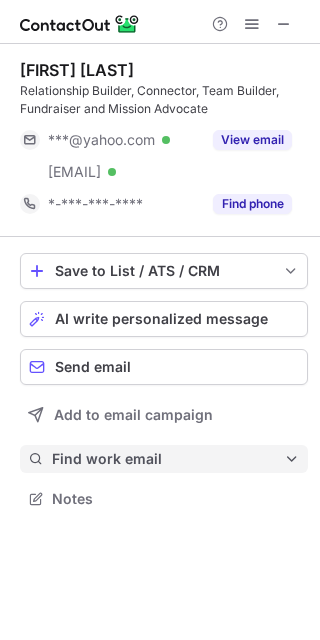click on "Find work email" at bounding box center (168, 459) 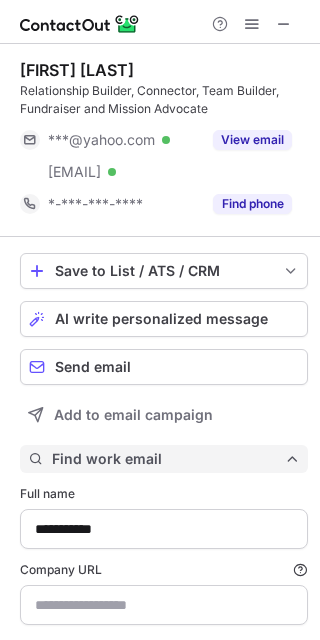 scroll, scrollTop: 10, scrollLeft: 10, axis: both 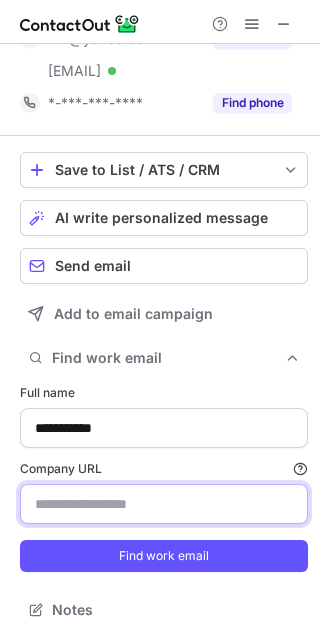 click on "Company URL Finding work email will consume 1 credit if a match is found." at bounding box center (164, 504) 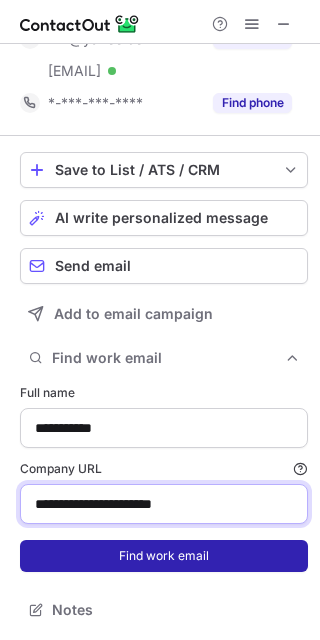 type on "**********" 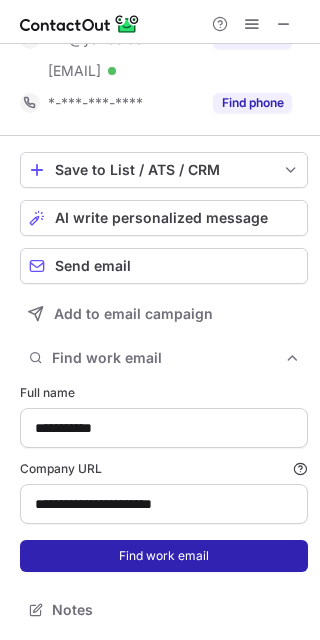 click on "Find work email" at bounding box center [164, 556] 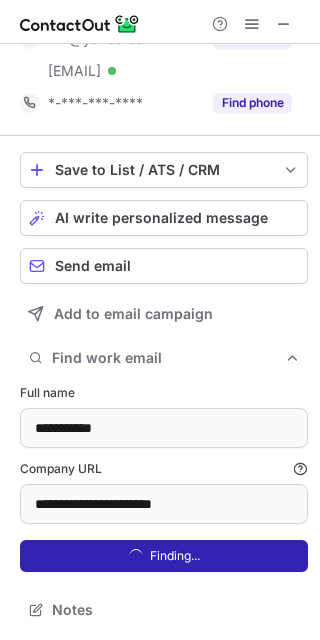 scroll, scrollTop: 10, scrollLeft: 10, axis: both 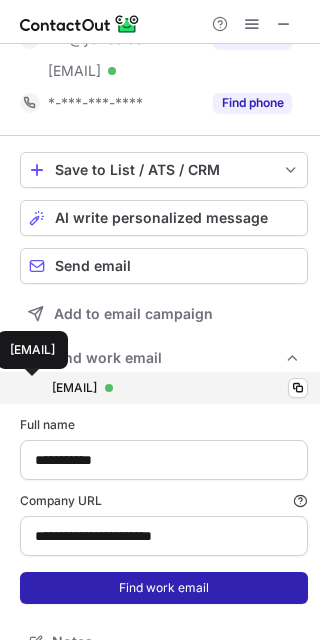 click on "bgorman@arlingtonfreeclinic.org" at bounding box center [74, 388] 